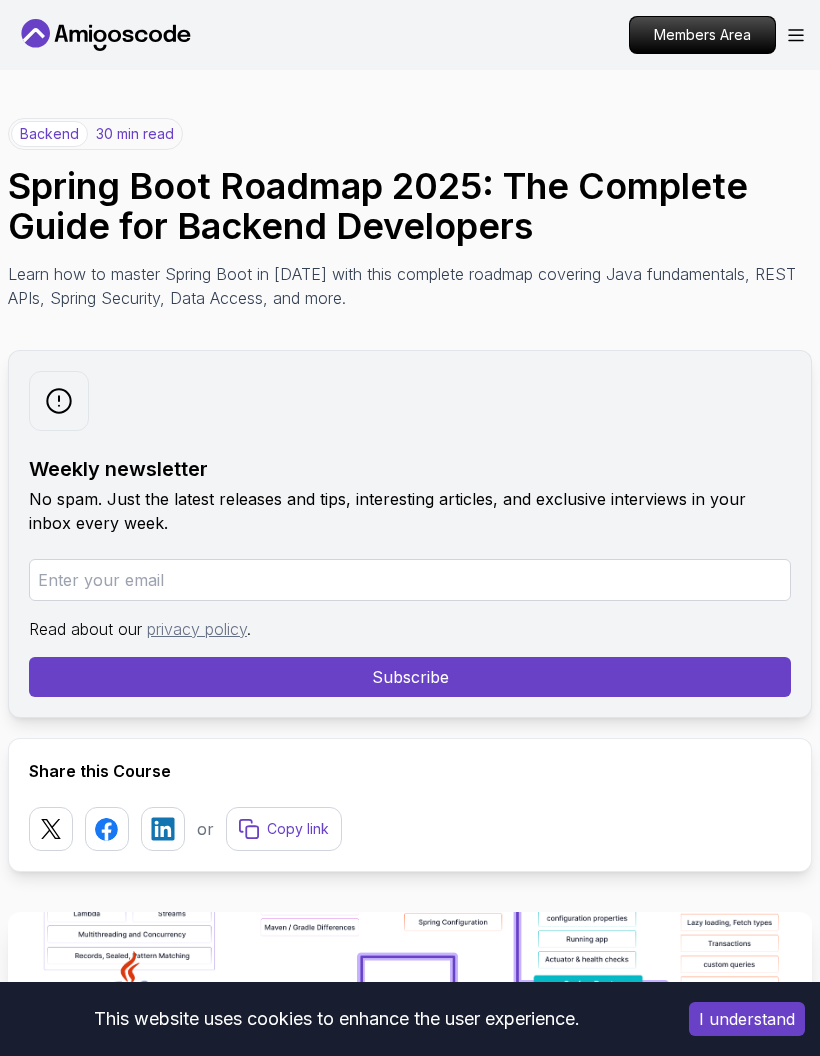scroll, scrollTop: 0, scrollLeft: 0, axis: both 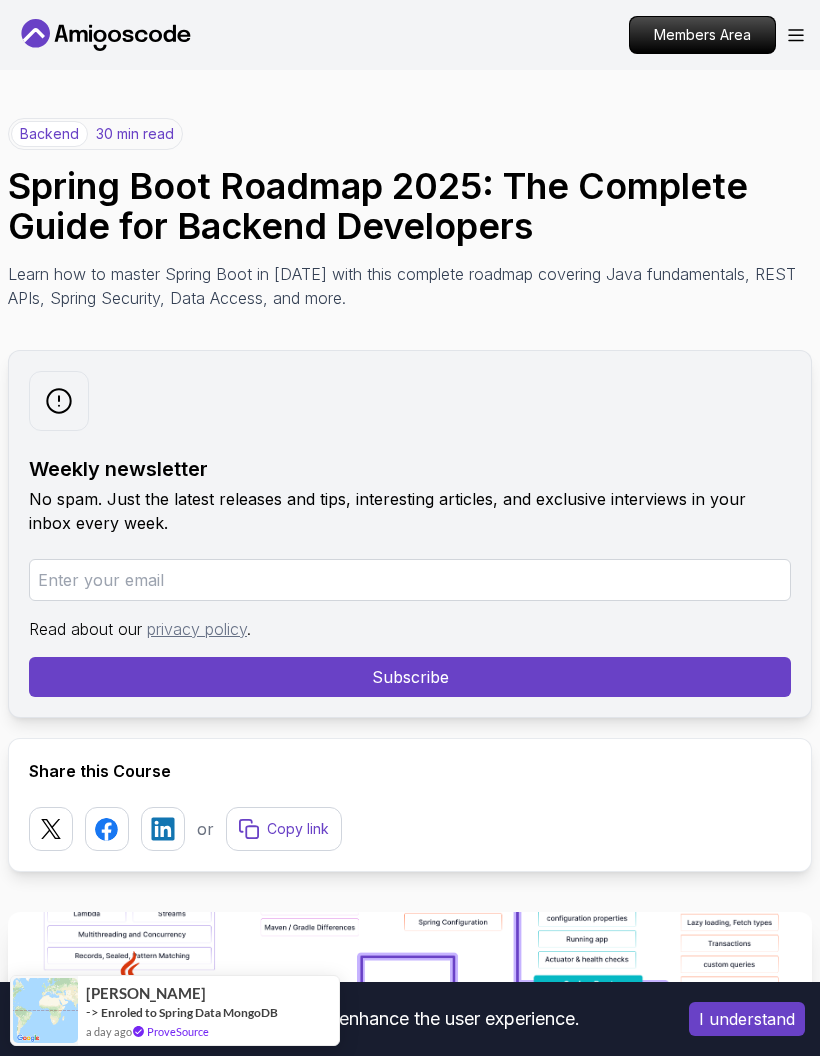 click on "Learn how to master Spring Boot in [DATE] with this complete roadmap covering Java fundamentals, REST APIs, Spring Security, Data Access, and more." at bounding box center (410, 286) 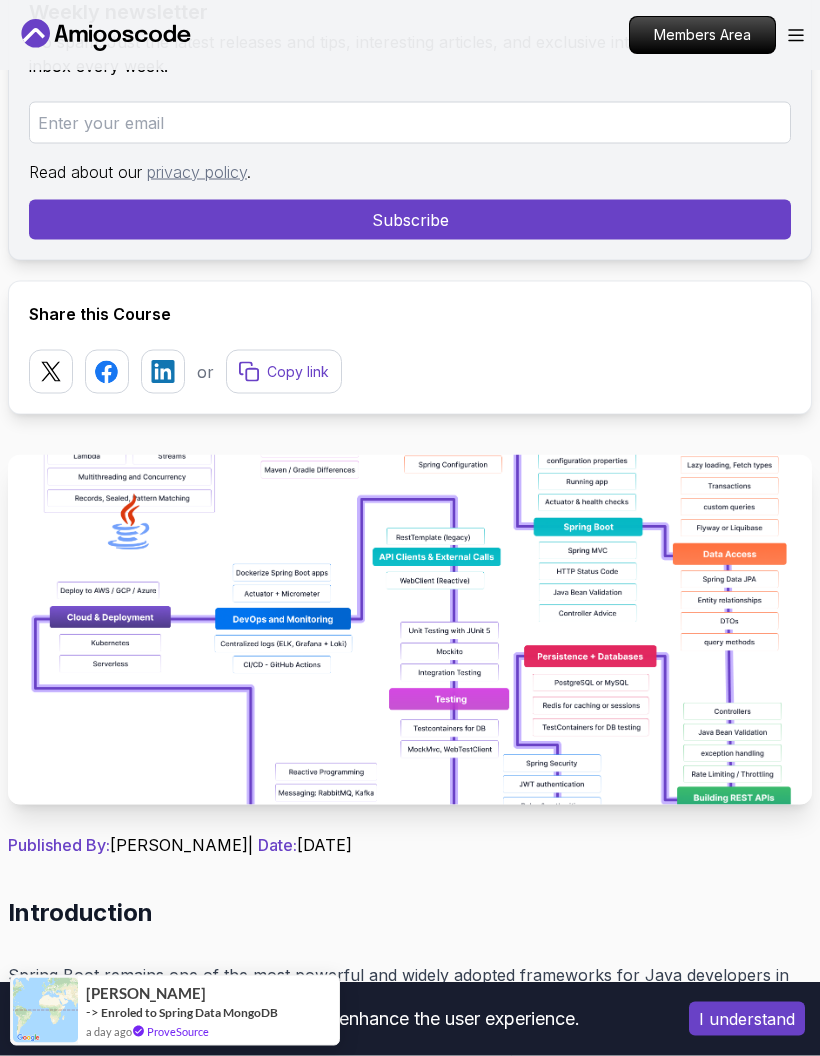 scroll, scrollTop: 458, scrollLeft: 0, axis: vertical 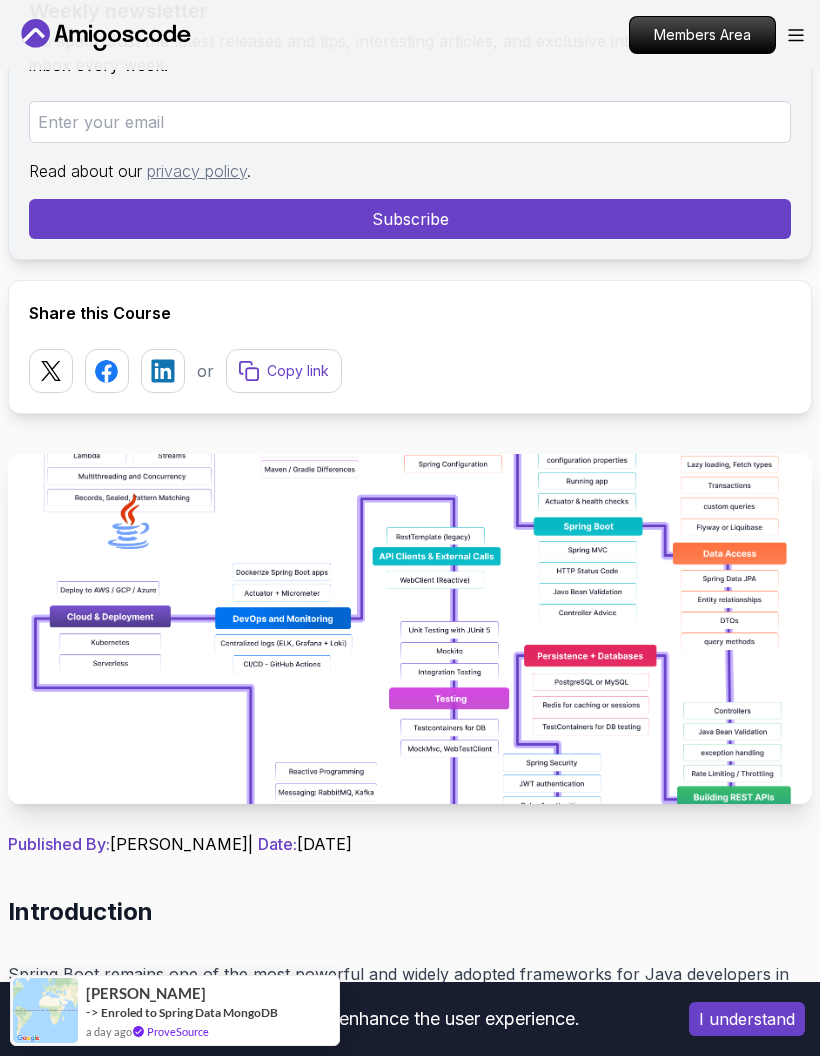 click at bounding box center (410, 629) 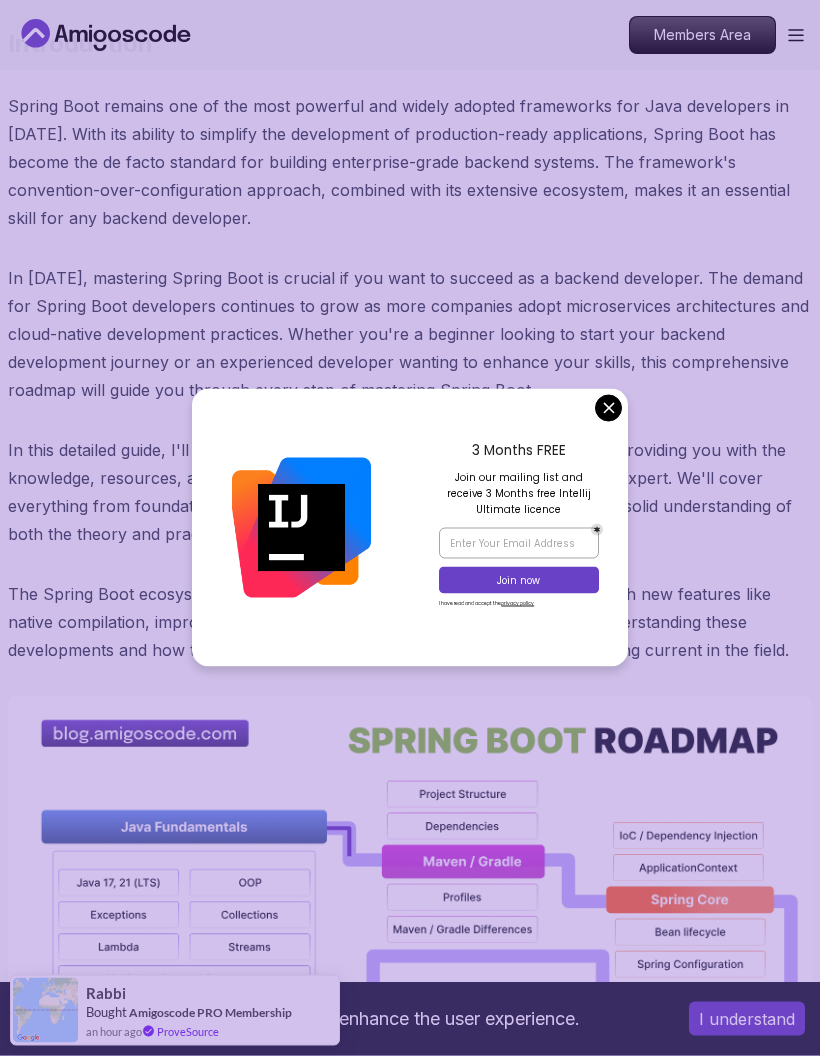 scroll, scrollTop: 1341, scrollLeft: 0, axis: vertical 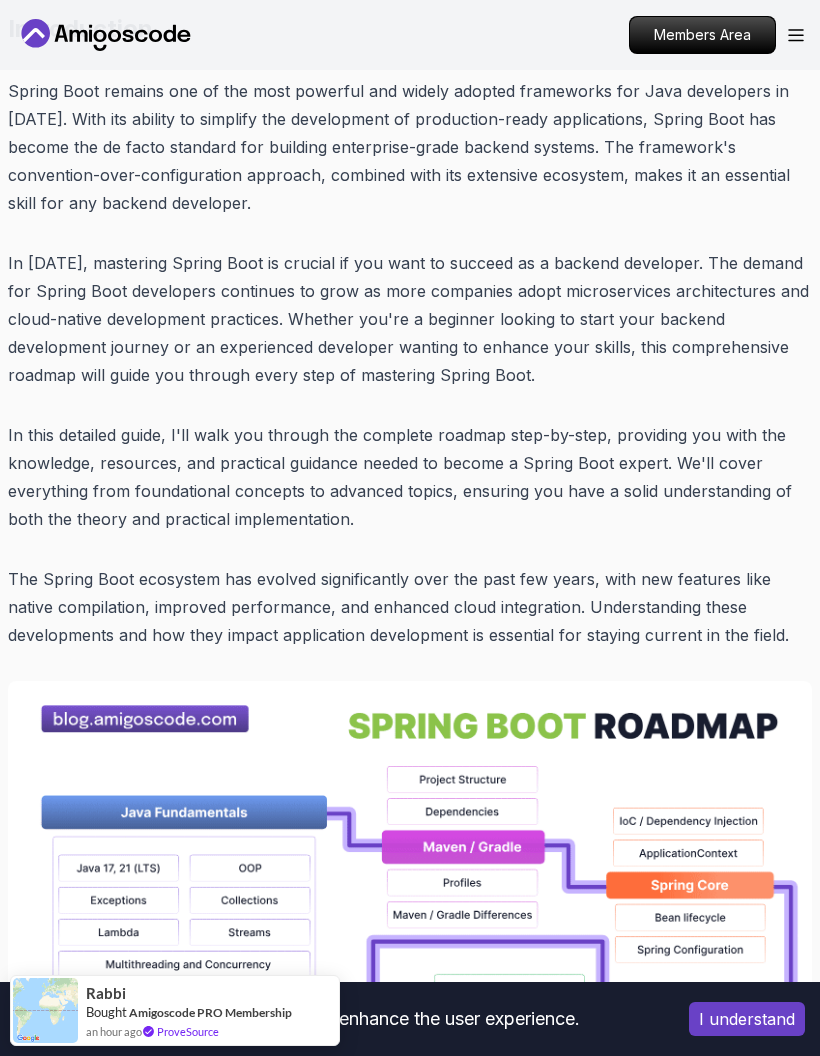 click on "In this detailed guide, I'll walk you through the complete roadmap step-by-step, providing you with the knowledge, resources, and practical guidance needed to become a Spring Boot expert. We'll cover everything from foundational concepts to advanced topics, ensuring you have a solid understanding of both the theory and practical implementation." at bounding box center (410, 477) 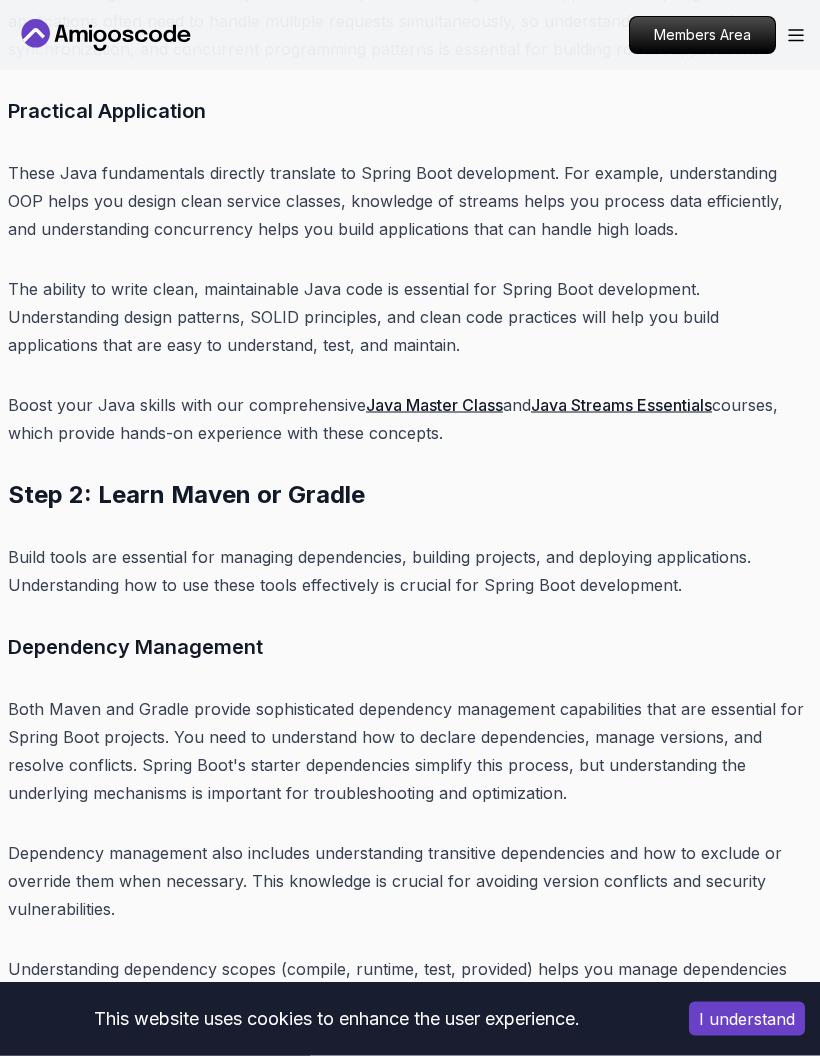 scroll, scrollTop: 8632, scrollLeft: 0, axis: vertical 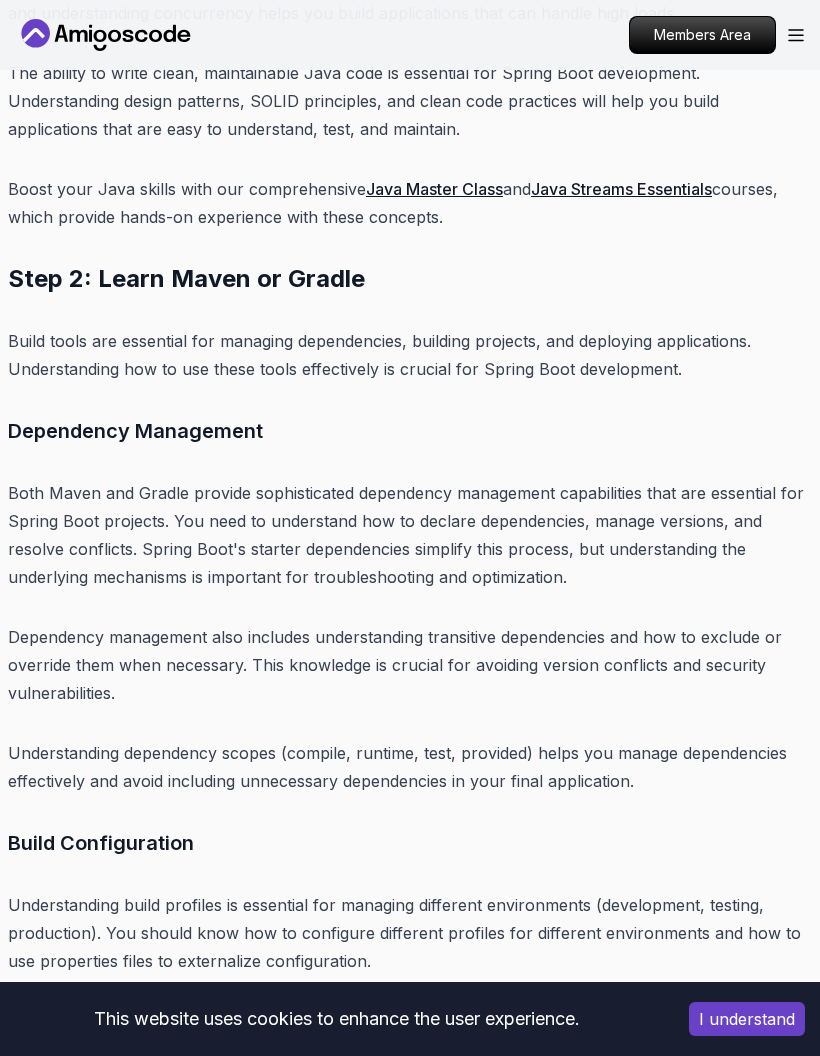click on "Products Resources Pricing Testimonials For Business Members Area" at bounding box center [410, 35] 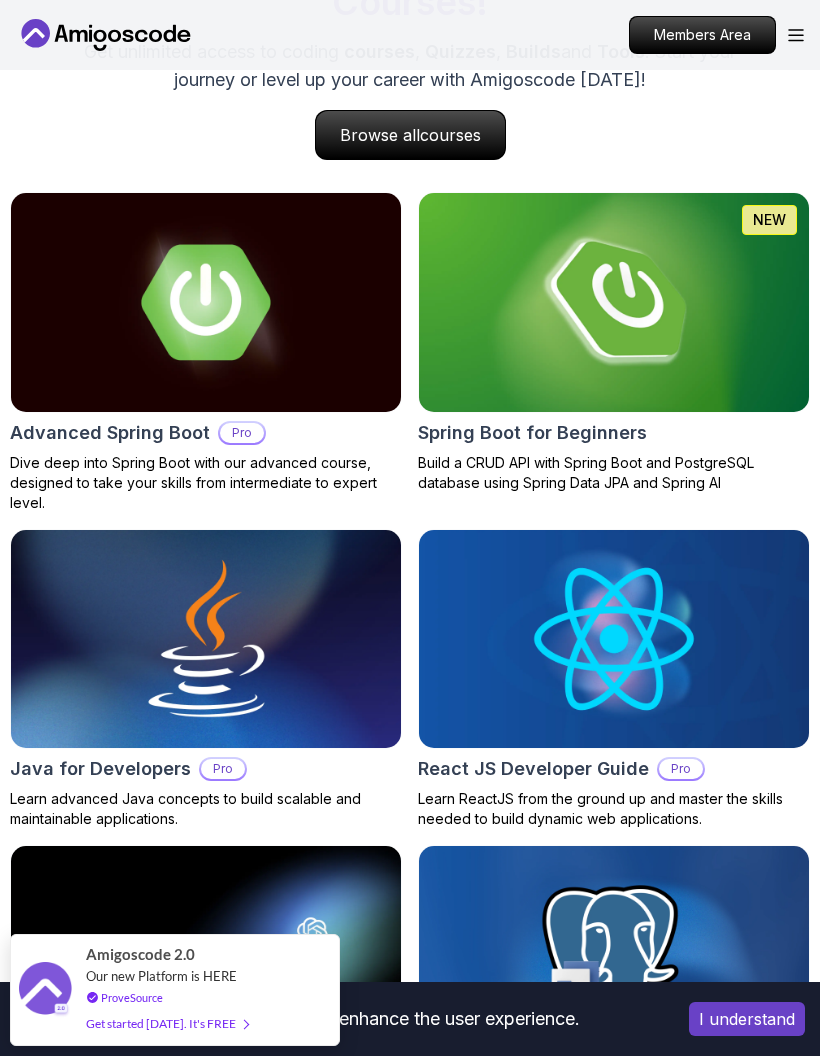 scroll, scrollTop: 1777, scrollLeft: 0, axis: vertical 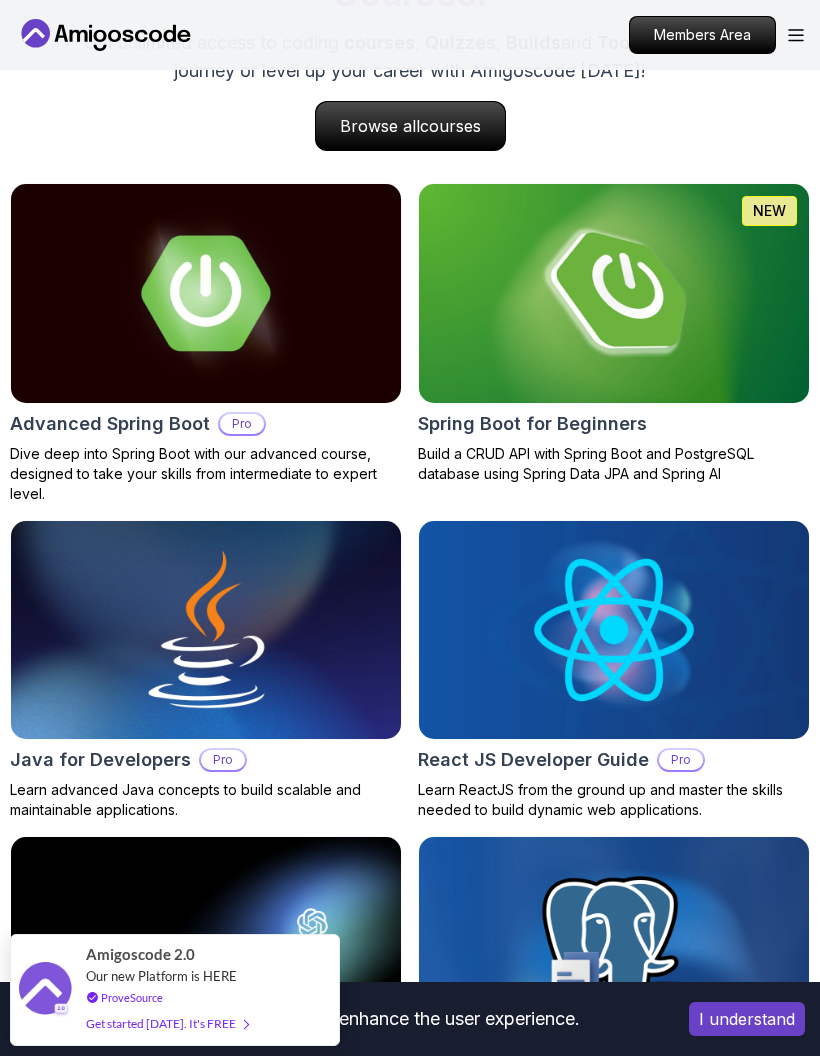 click at bounding box center [206, 293] 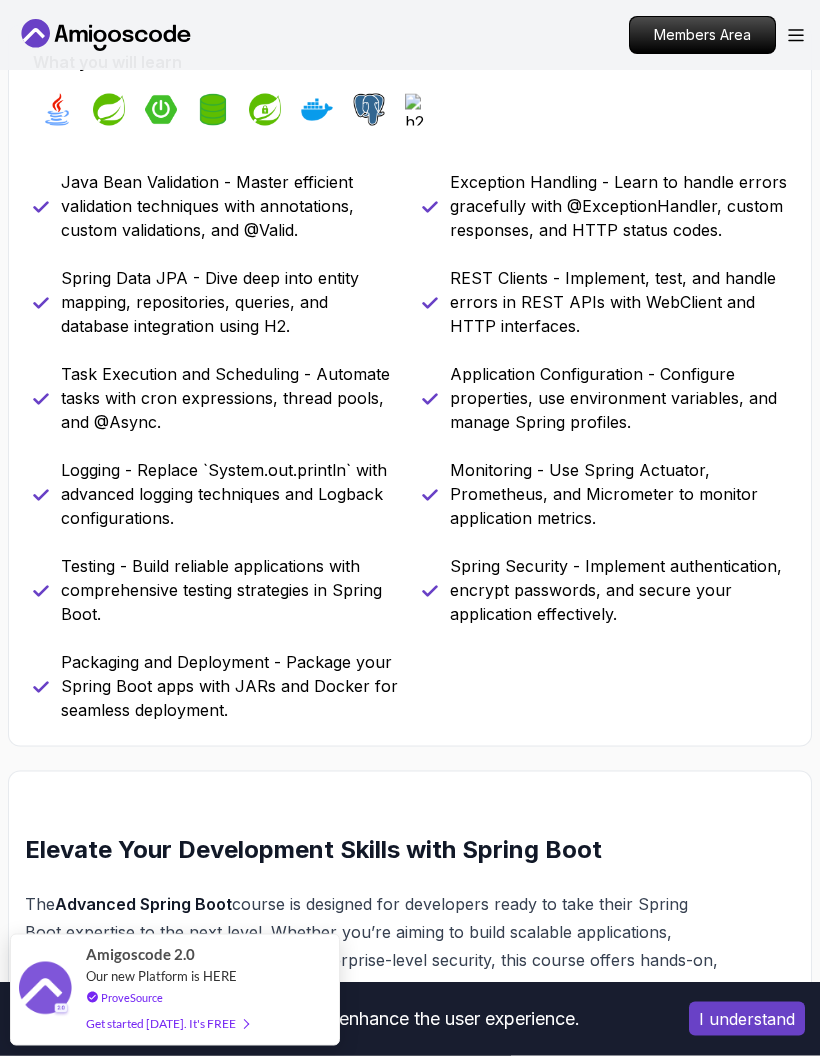 scroll, scrollTop: 1618, scrollLeft: 0, axis: vertical 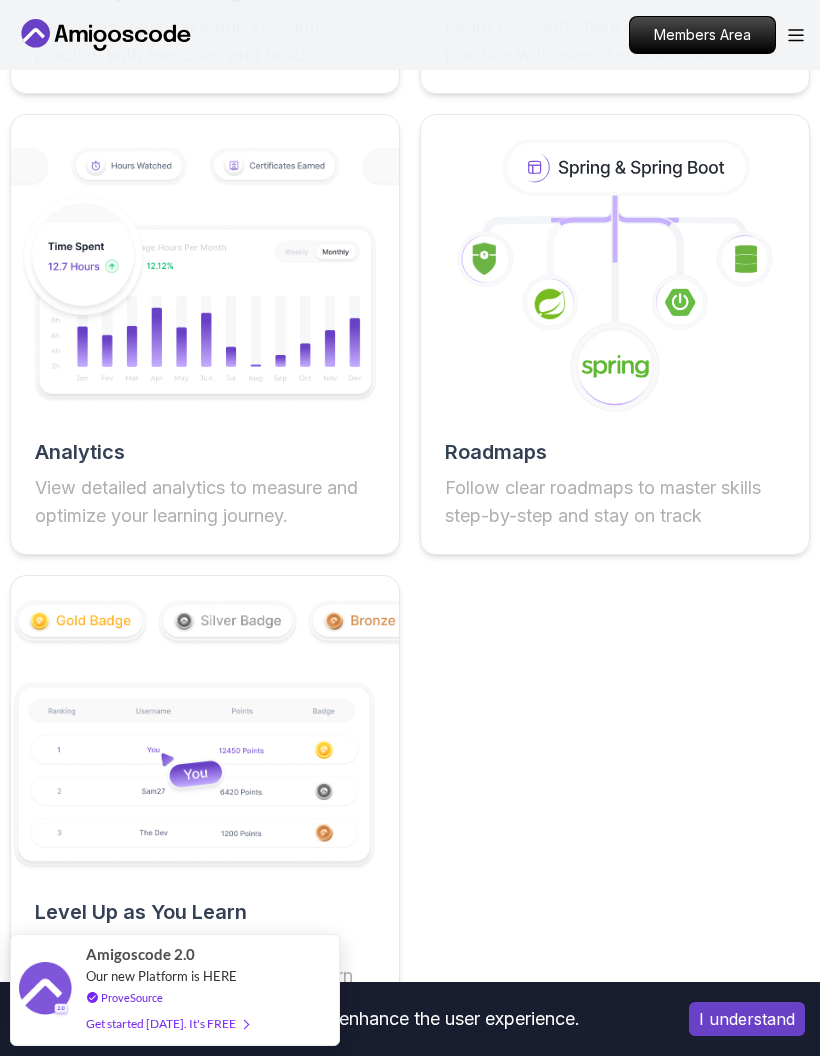 click 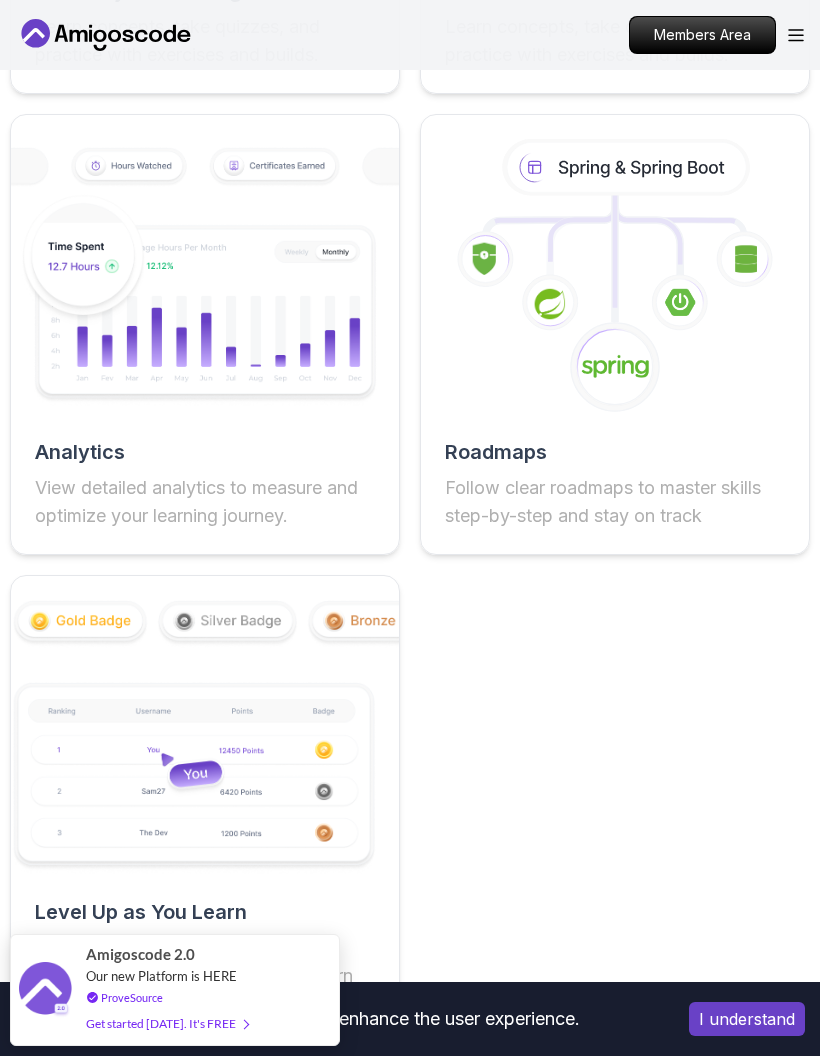 click 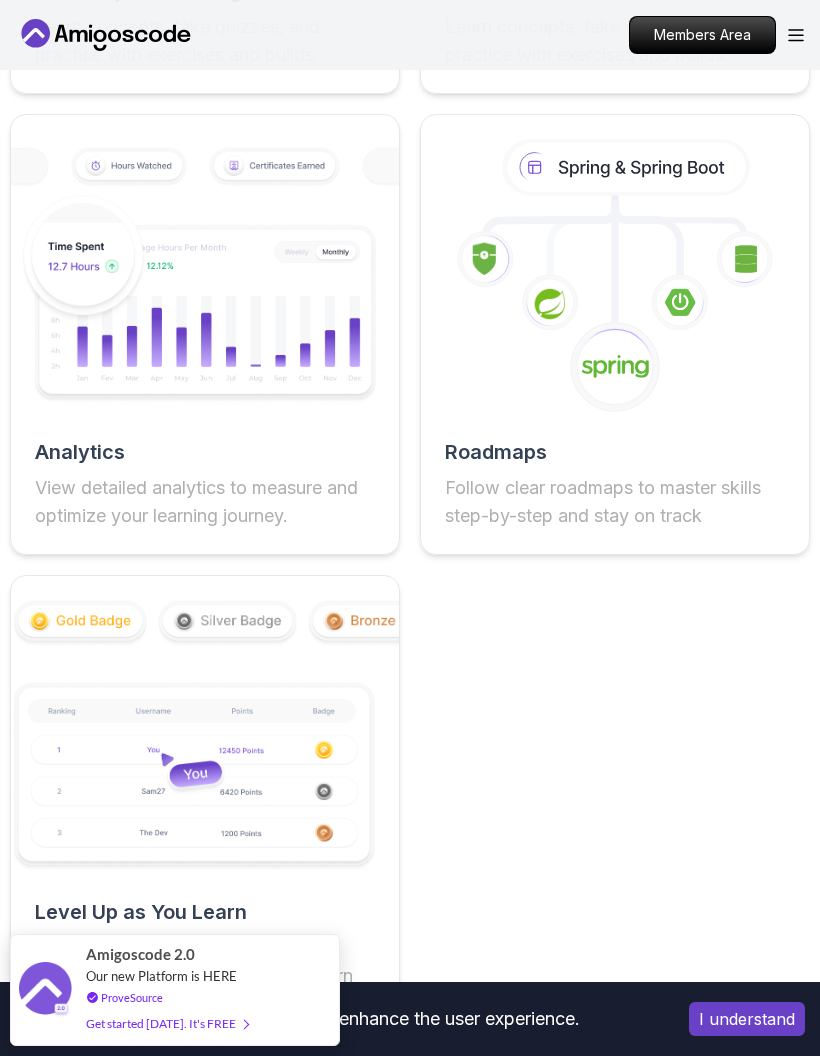 click on "Roadmaps Follow clear roadmaps to master skills step-by-step and stay on track" at bounding box center (615, 334) 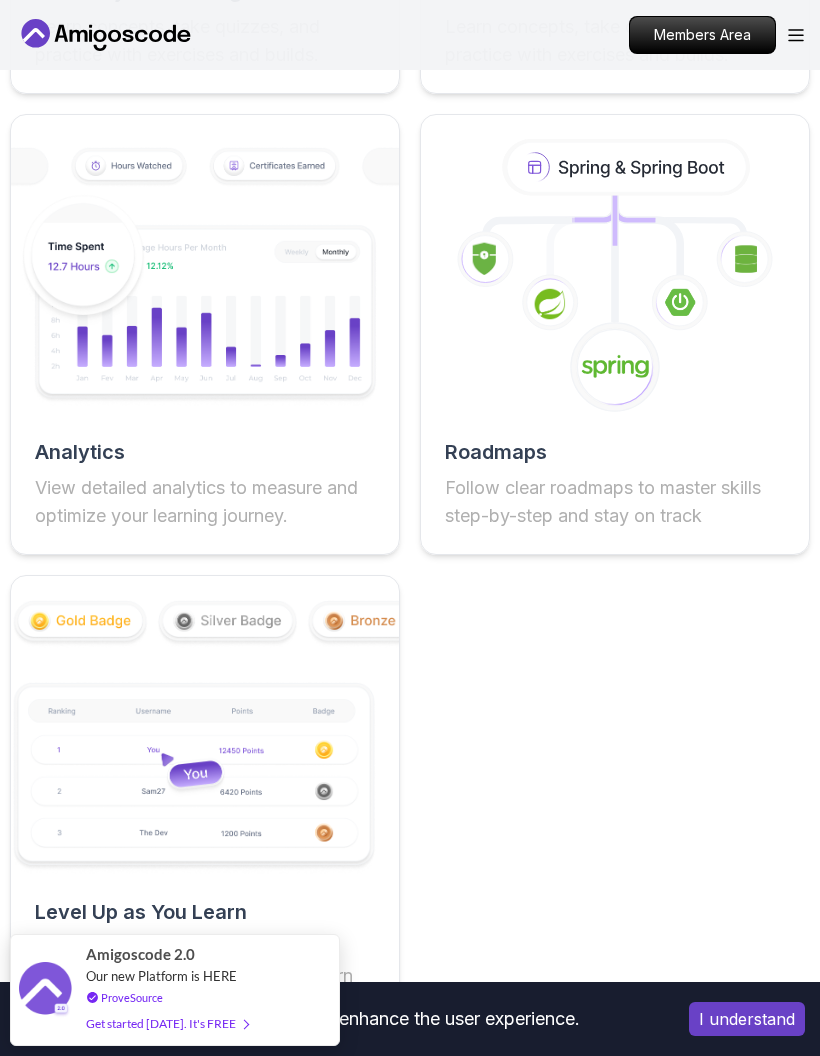 click 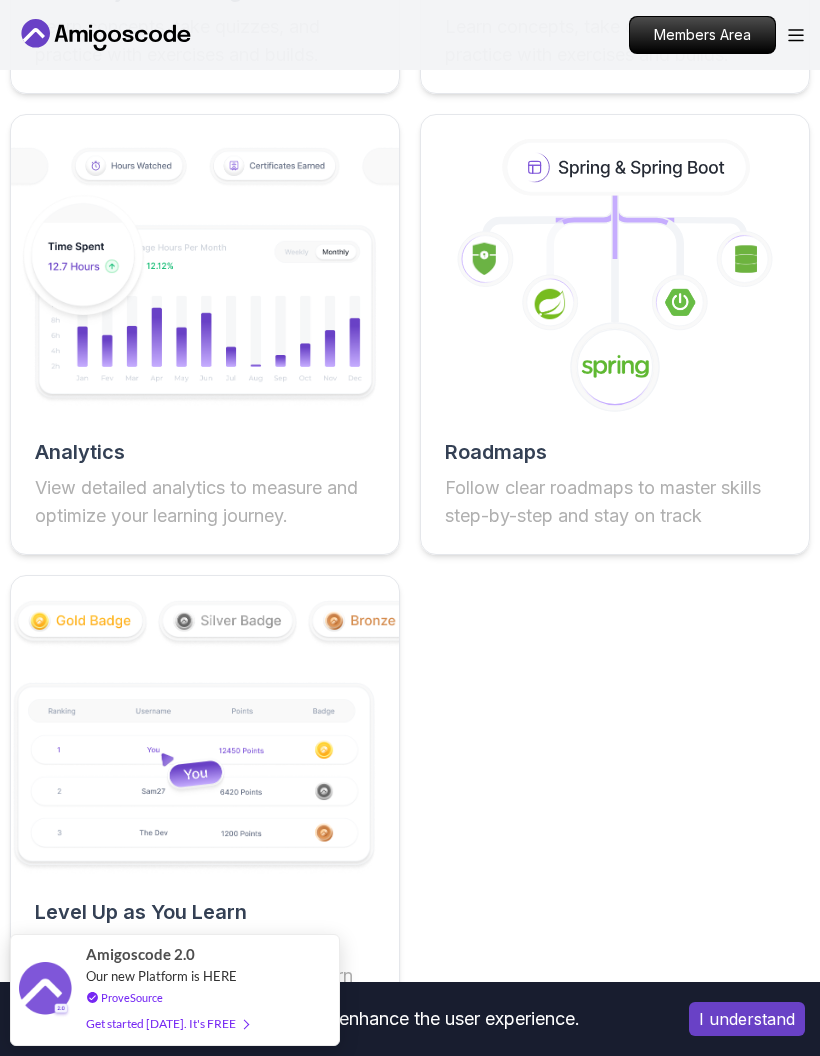 click 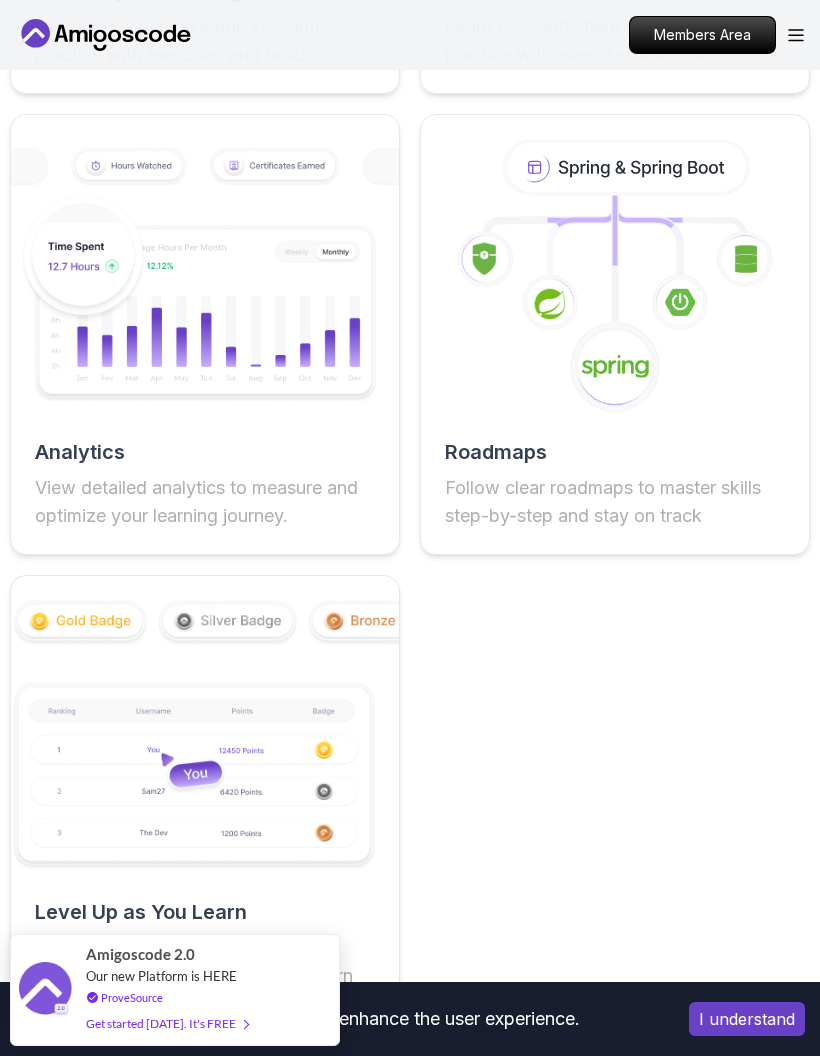 click 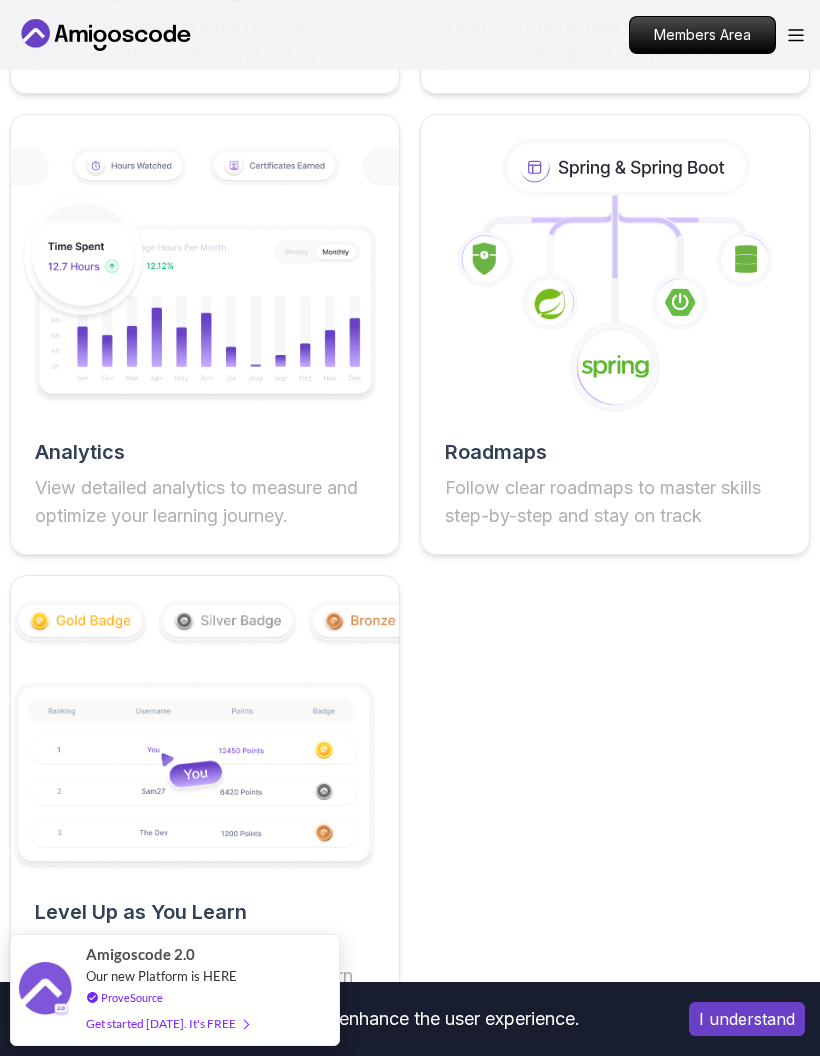click on "Roadmaps" at bounding box center (615, 452) 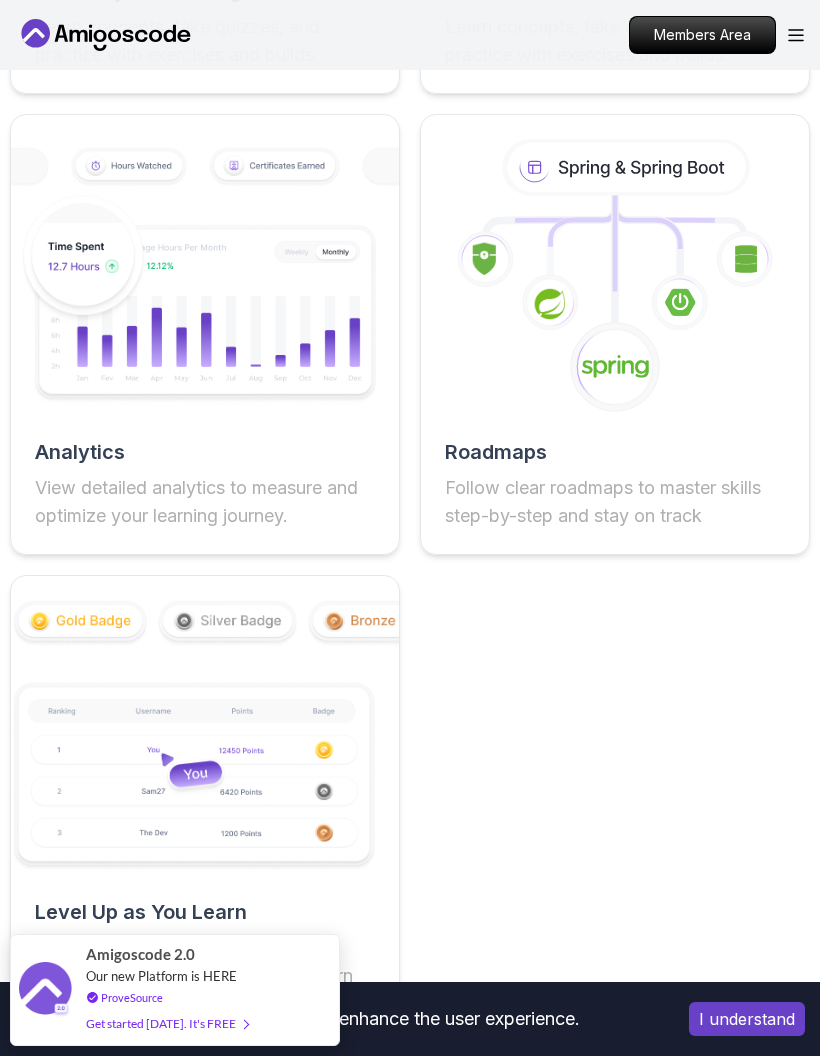 click 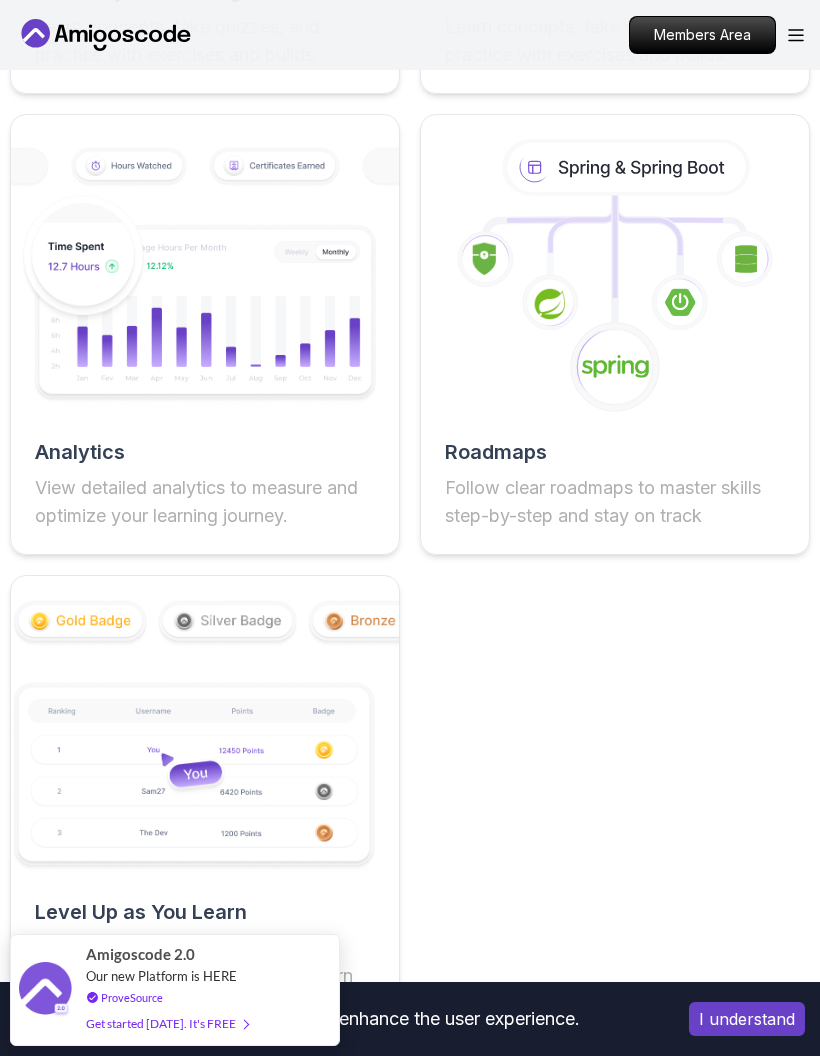 click on "Roadmaps" at bounding box center [615, 452] 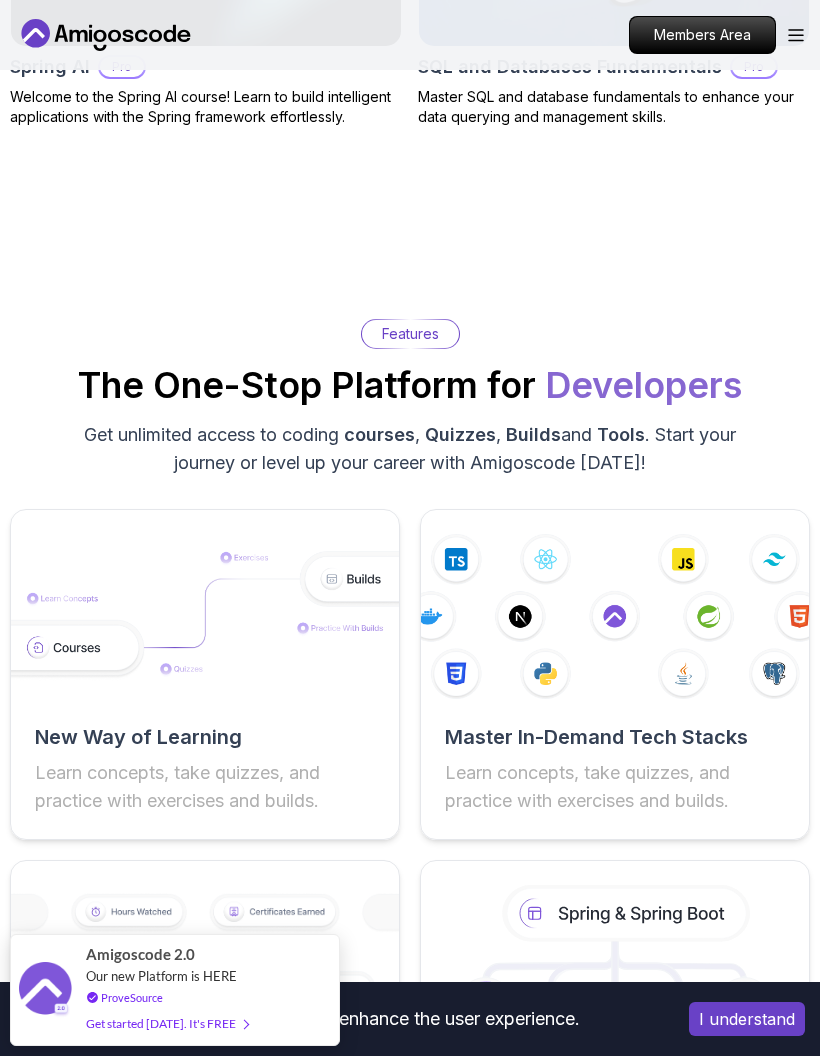 scroll, scrollTop: 2770, scrollLeft: 0, axis: vertical 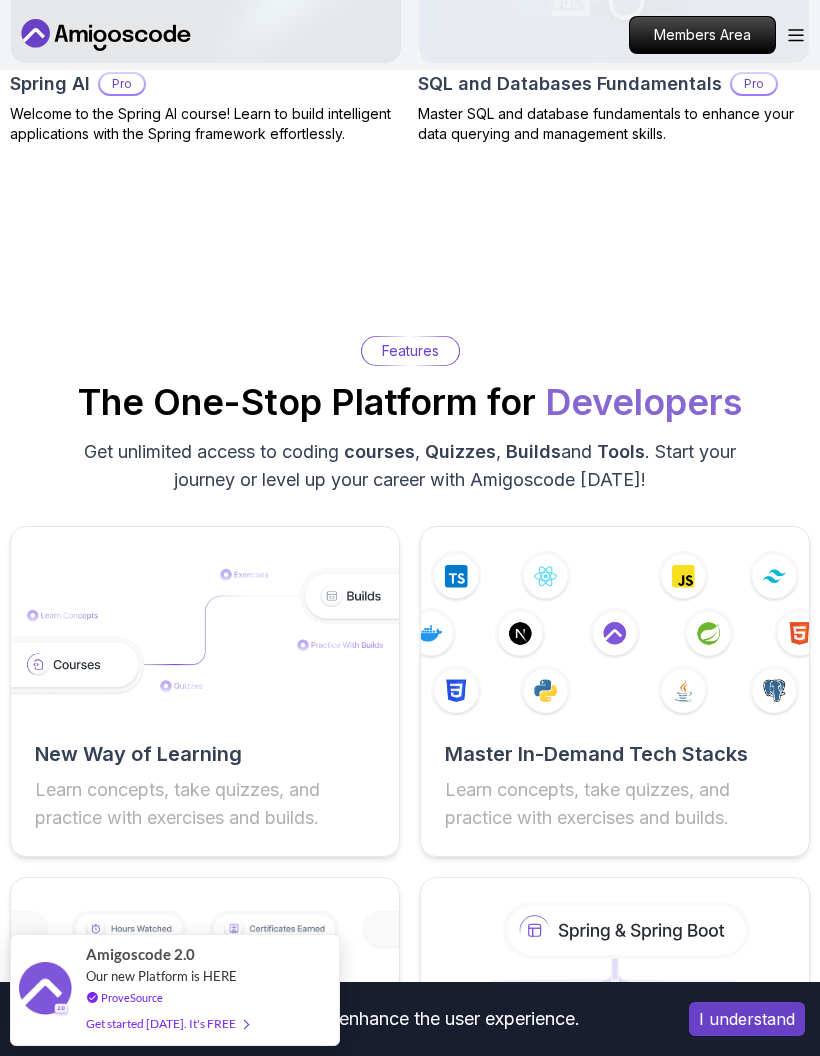 click on "Features" at bounding box center (410, 351) 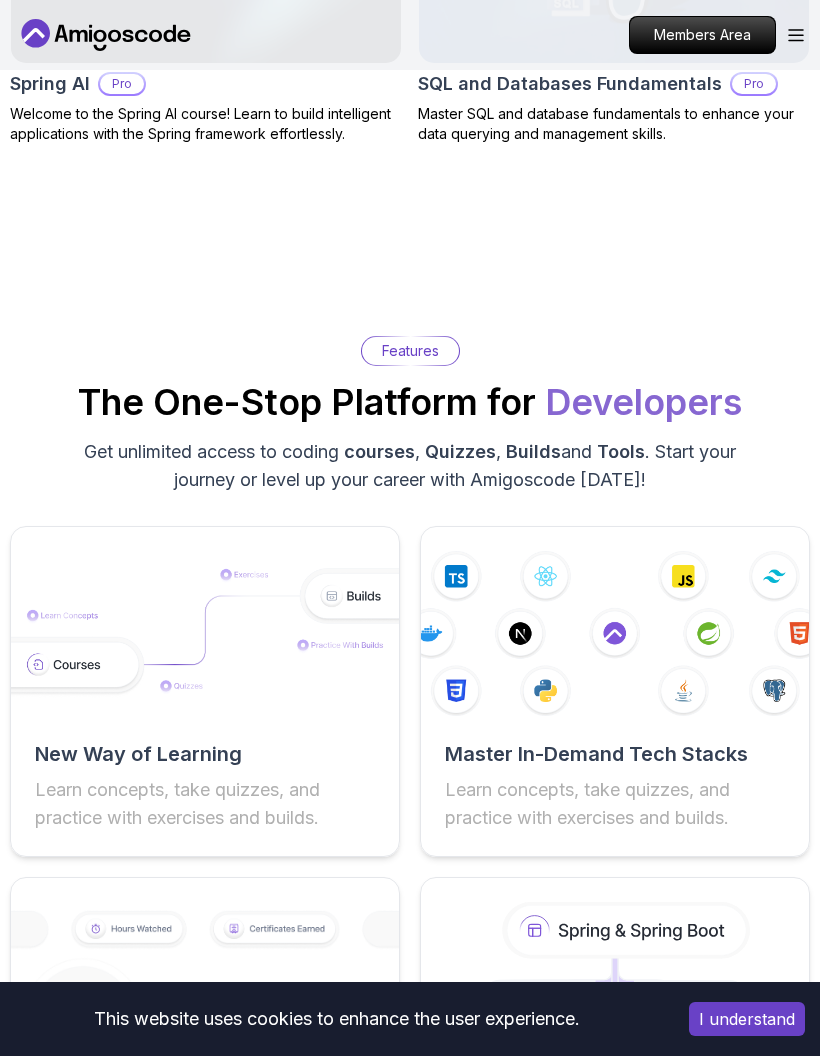 click at bounding box center (205, 633) 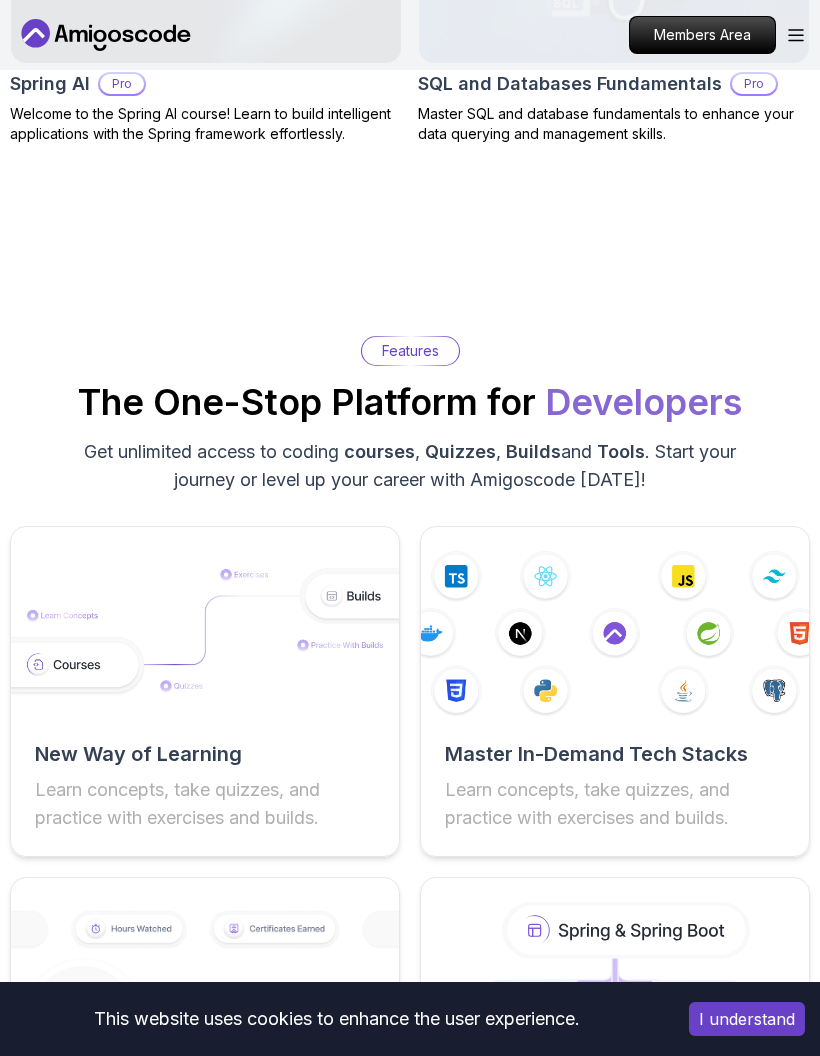 click at bounding box center (615, 633) 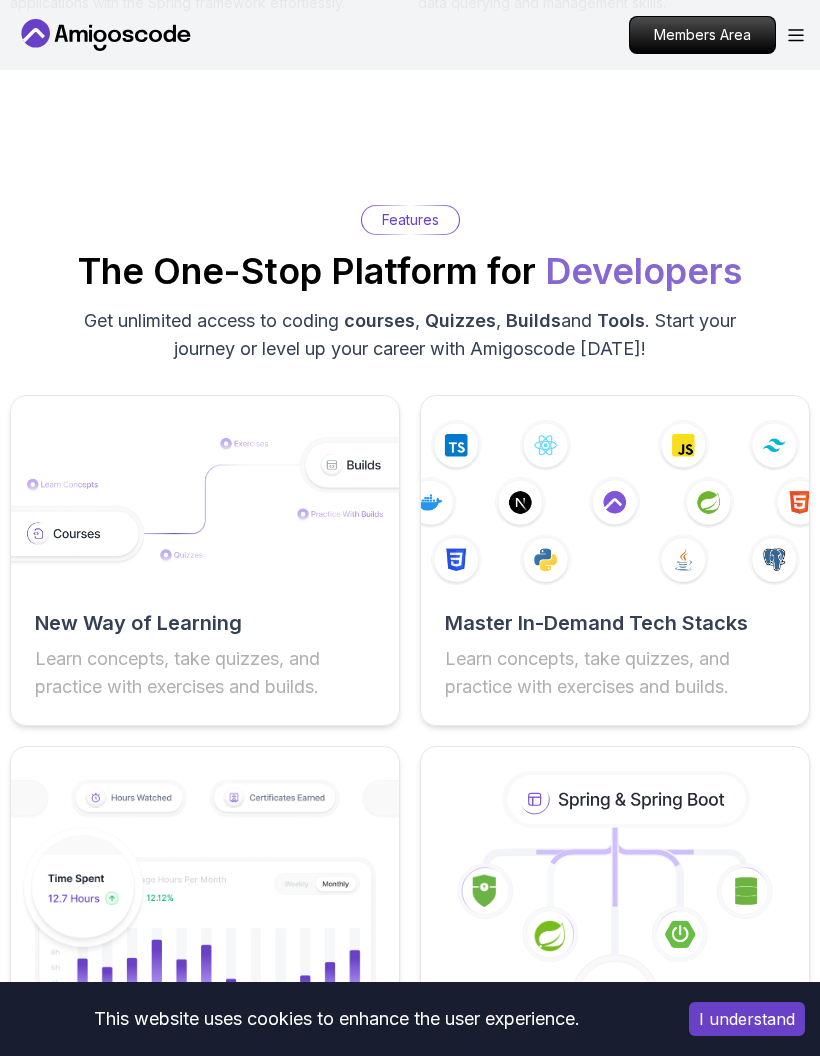 click 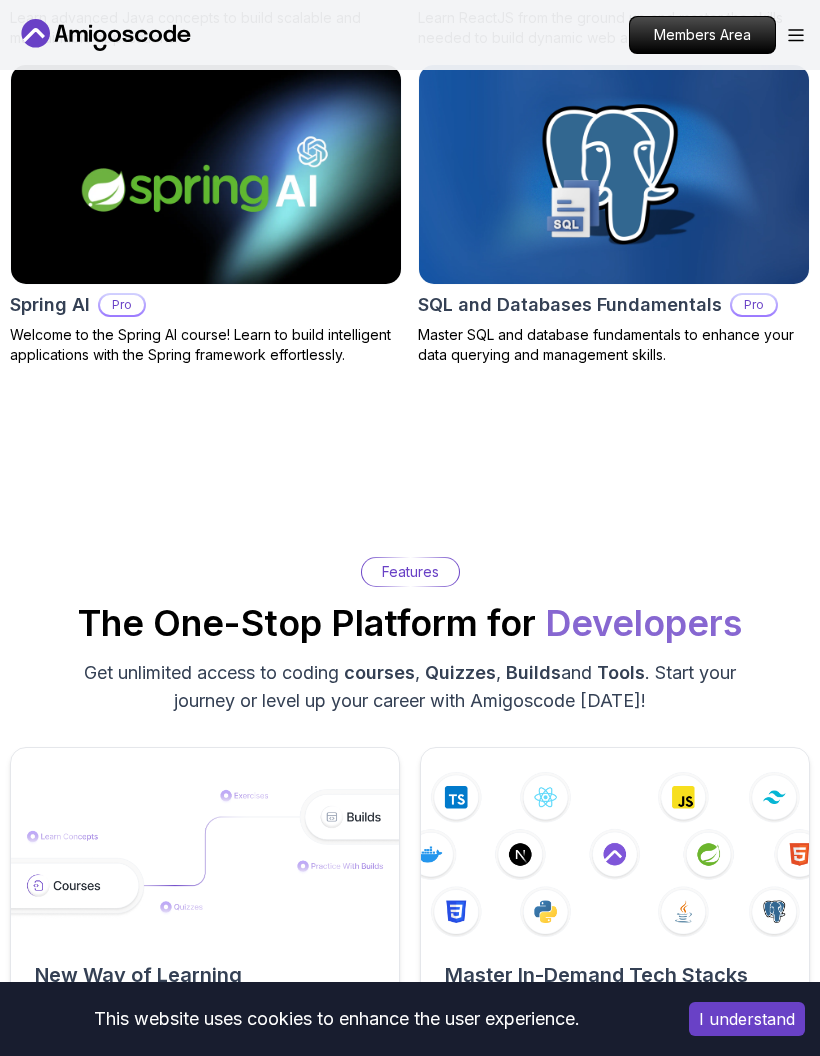 scroll, scrollTop: 2514, scrollLeft: 0, axis: vertical 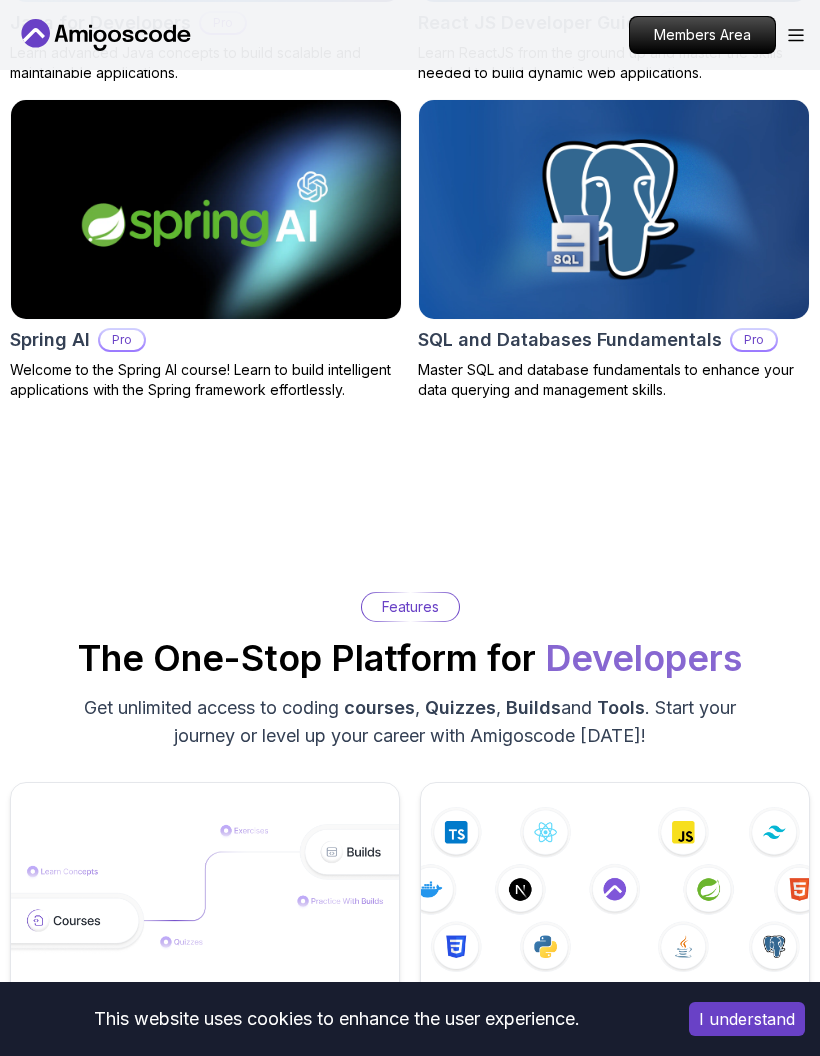 click on "Products Resources Pricing Testimonials For Business Members Area" at bounding box center [410, 35] 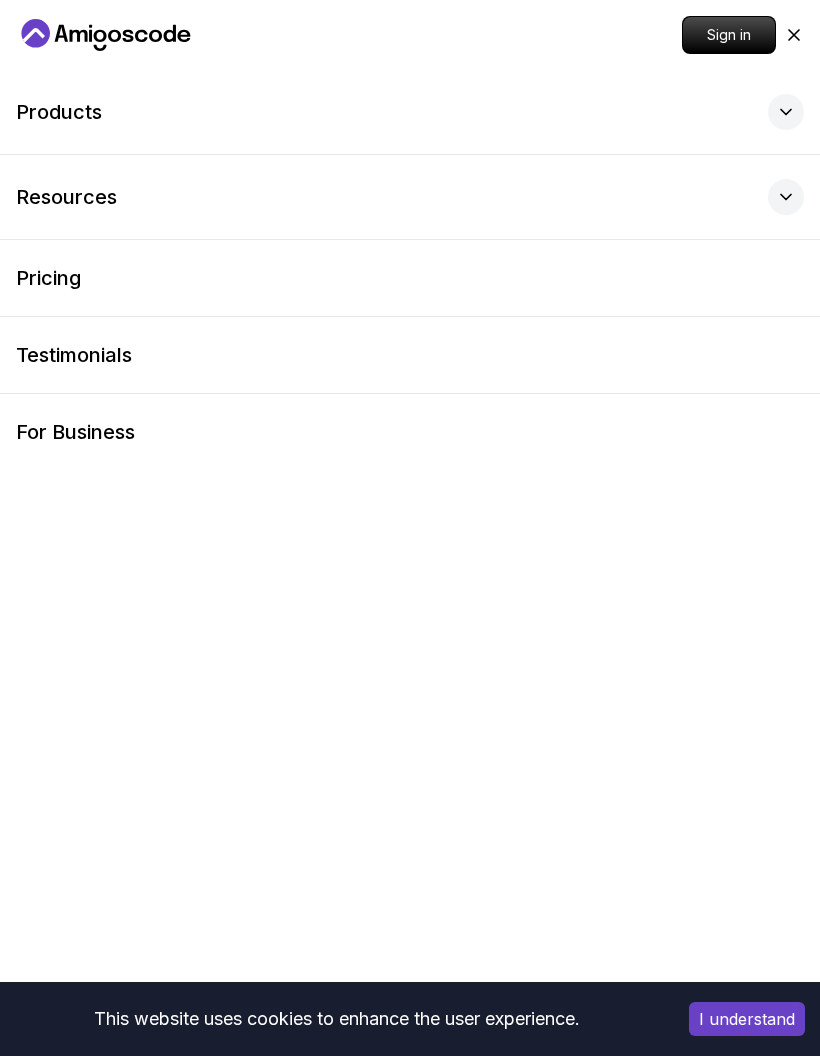 click at bounding box center (786, 197) 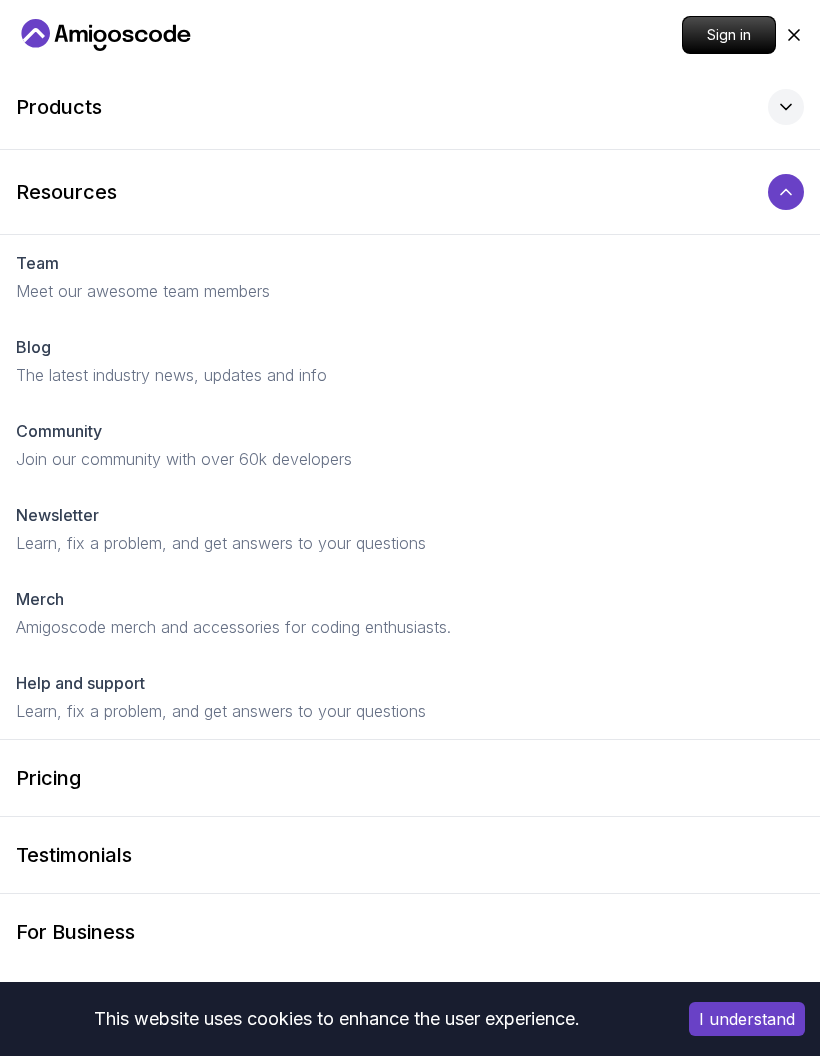 scroll, scrollTop: 5, scrollLeft: 0, axis: vertical 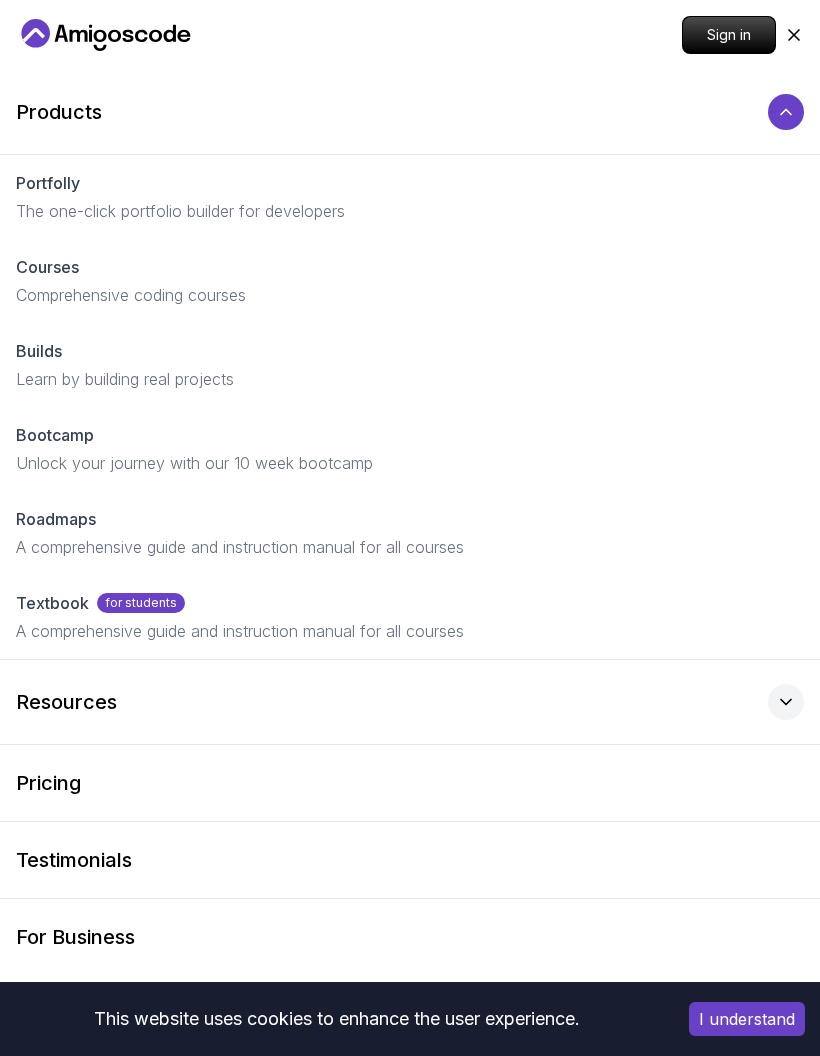 click 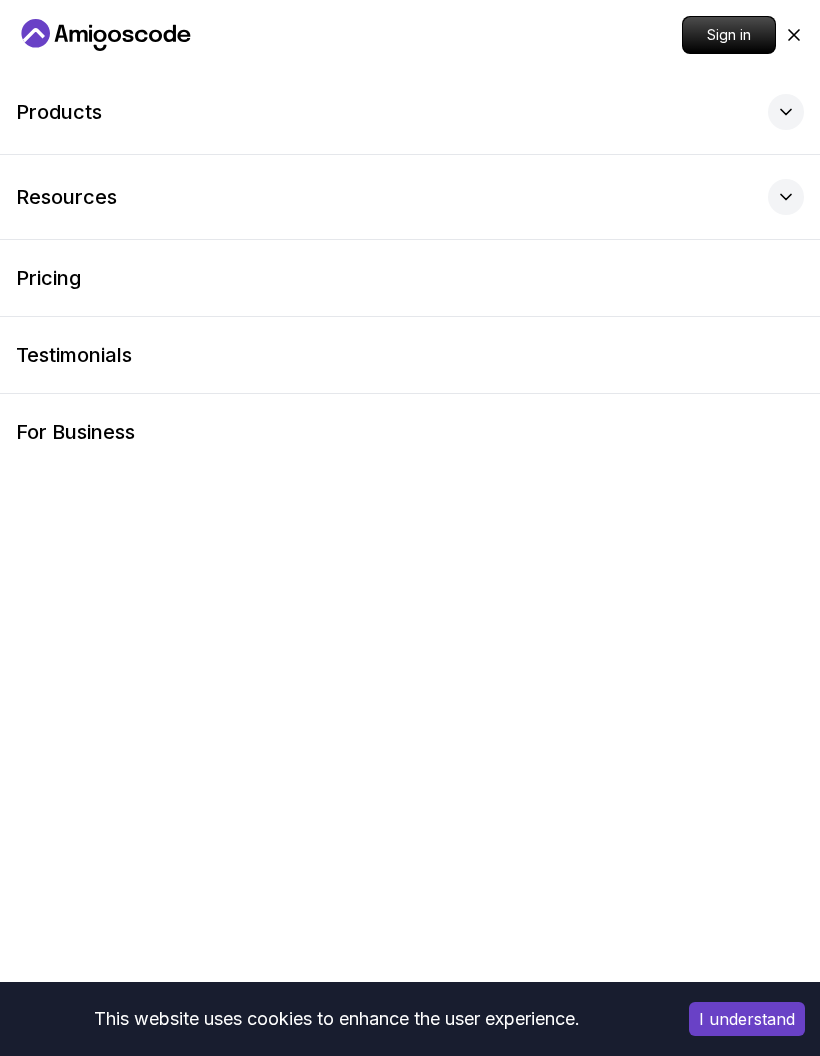 click 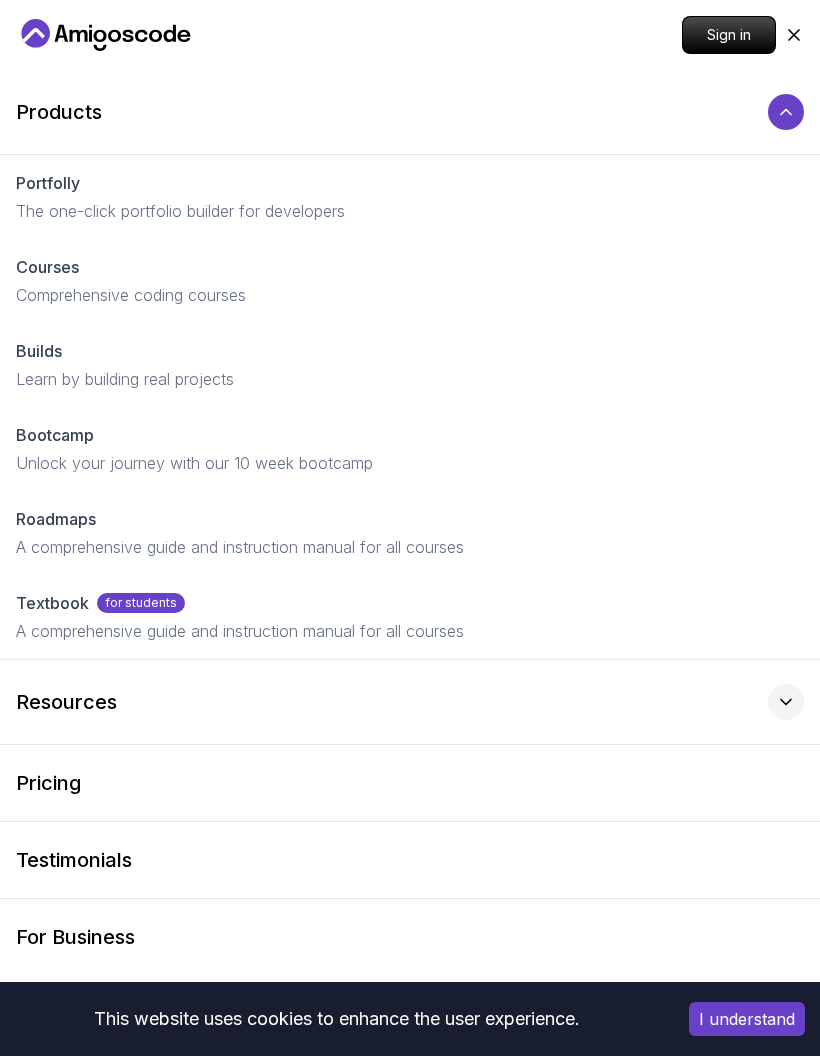 click on "Roadmaps" at bounding box center (410, 519) 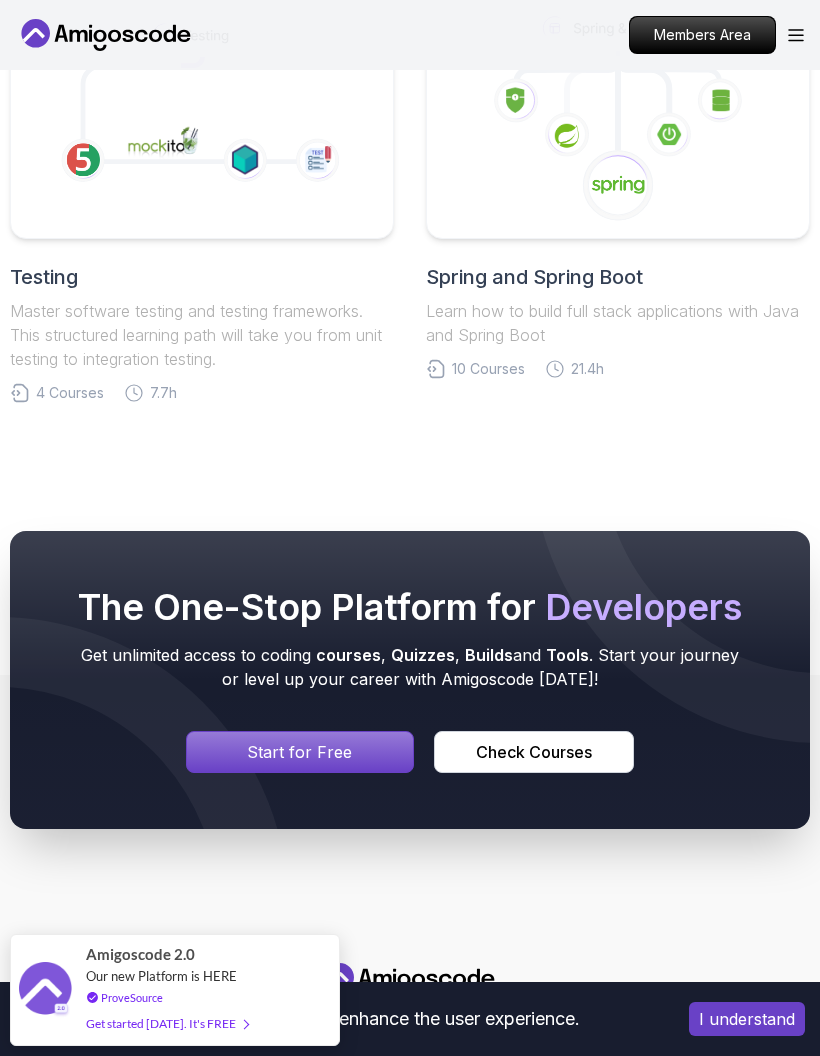 scroll, scrollTop: 1303, scrollLeft: 0, axis: vertical 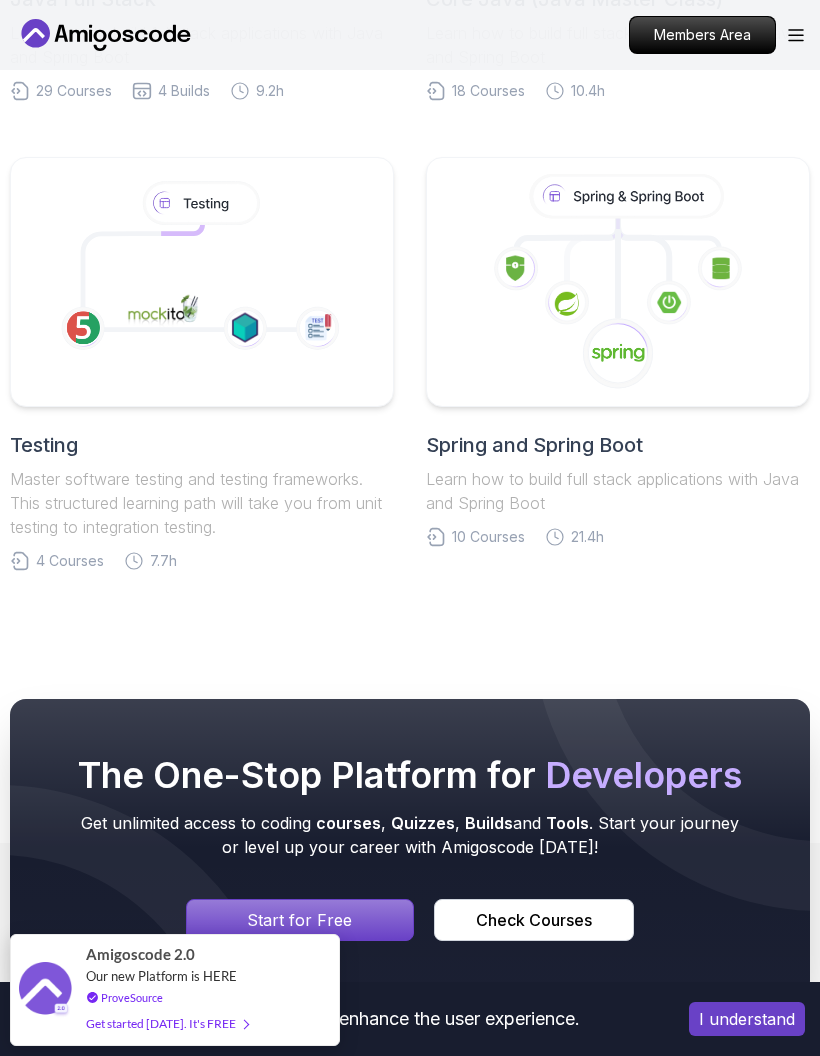 click 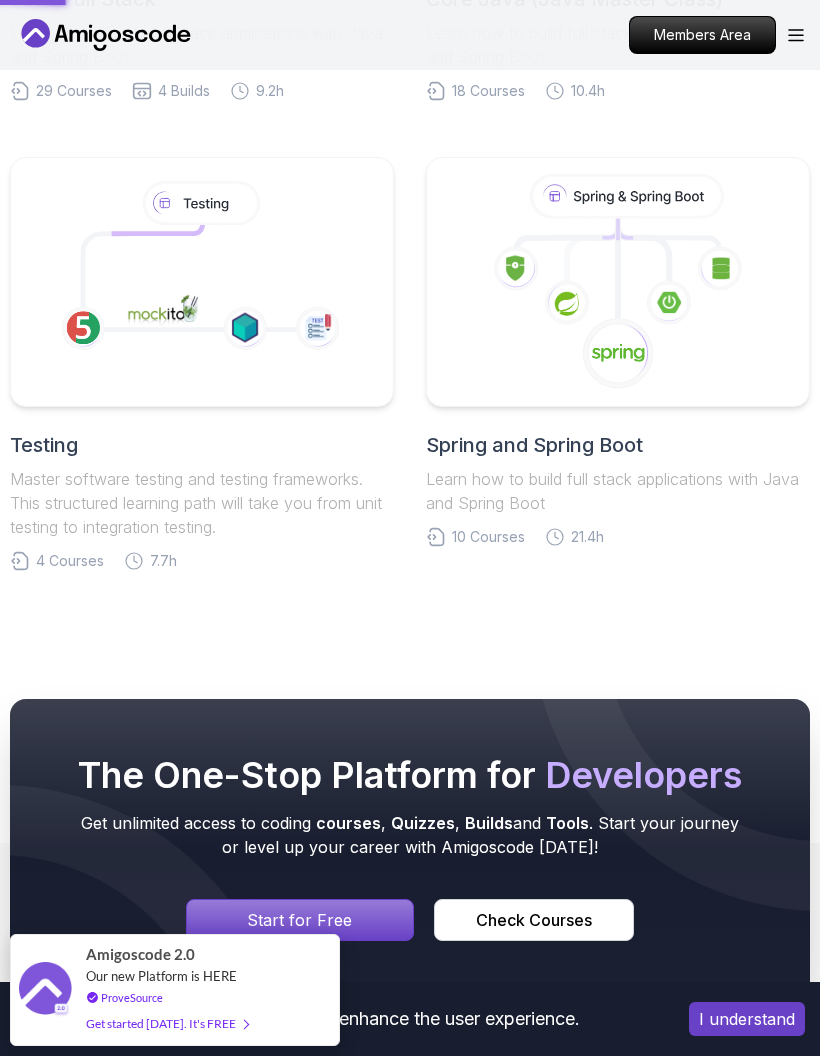 scroll, scrollTop: 0, scrollLeft: 0, axis: both 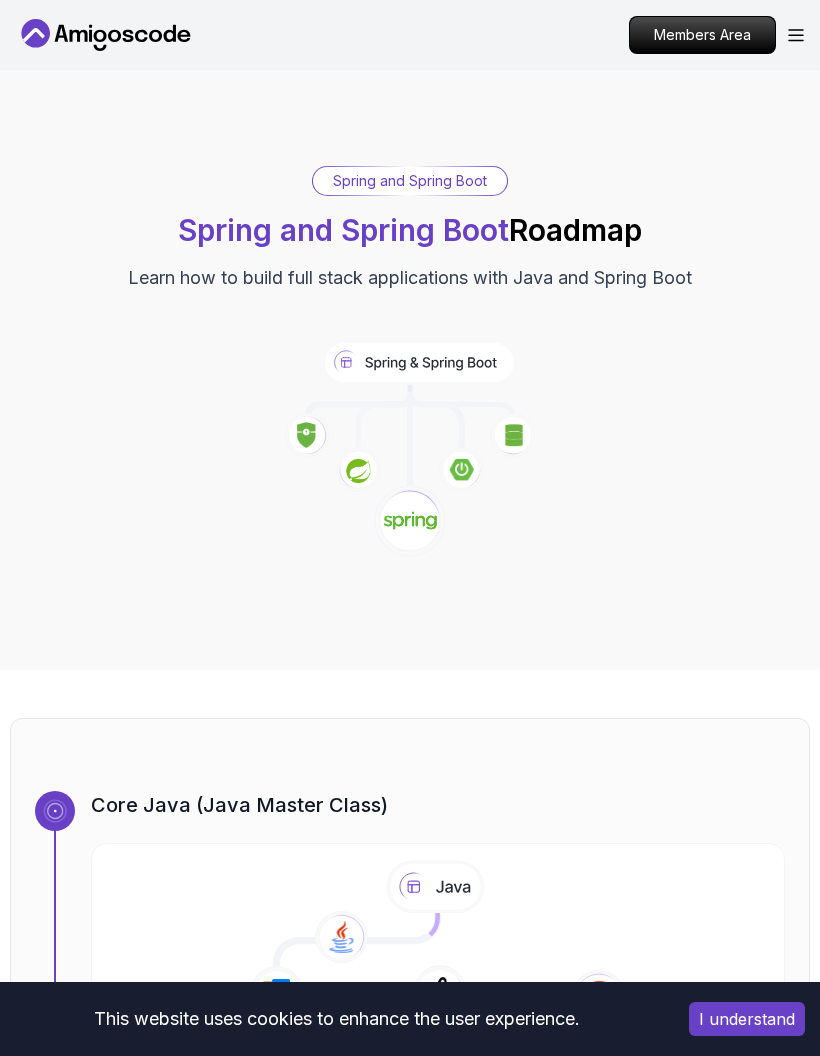 click 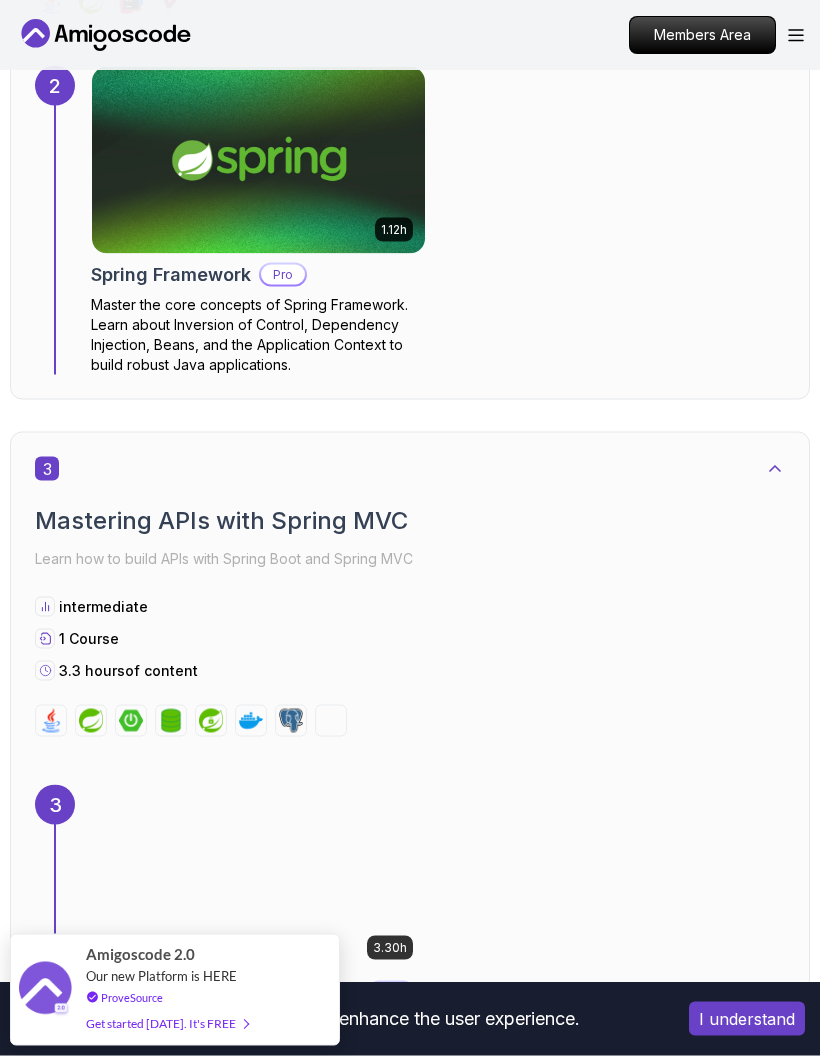 scroll, scrollTop: 2083, scrollLeft: 0, axis: vertical 